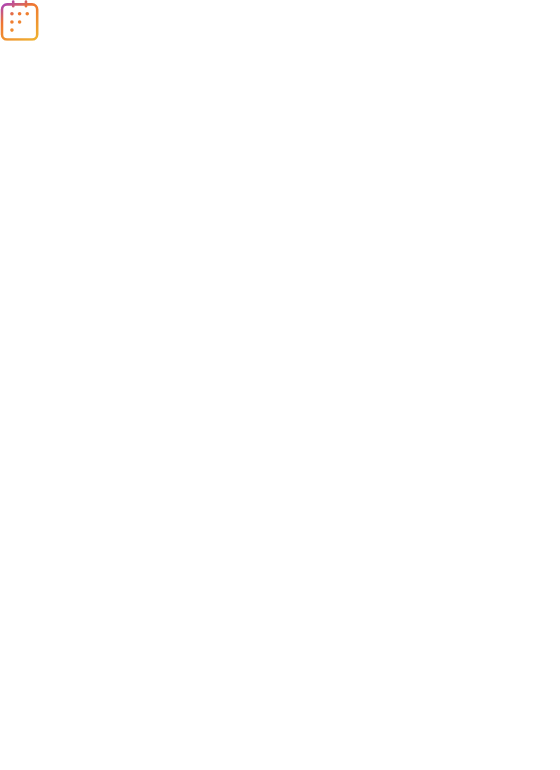 scroll, scrollTop: 0, scrollLeft: 0, axis: both 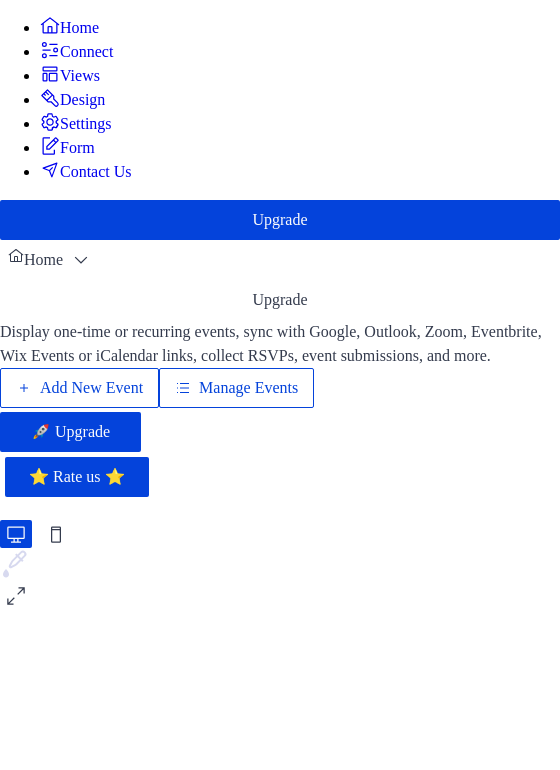 click on "Add New Event" at bounding box center (91, 388) 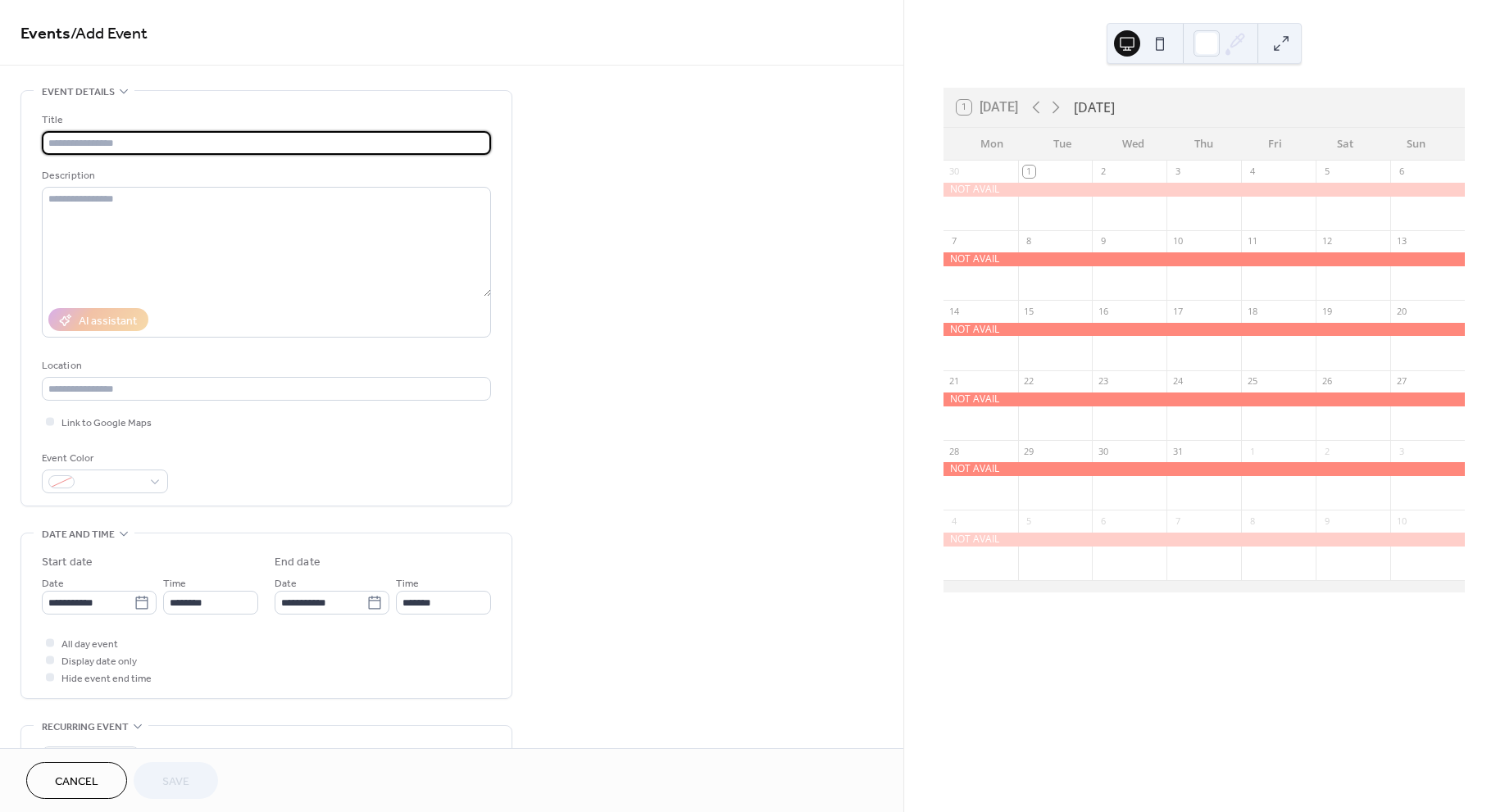 scroll, scrollTop: 0, scrollLeft: 0, axis: both 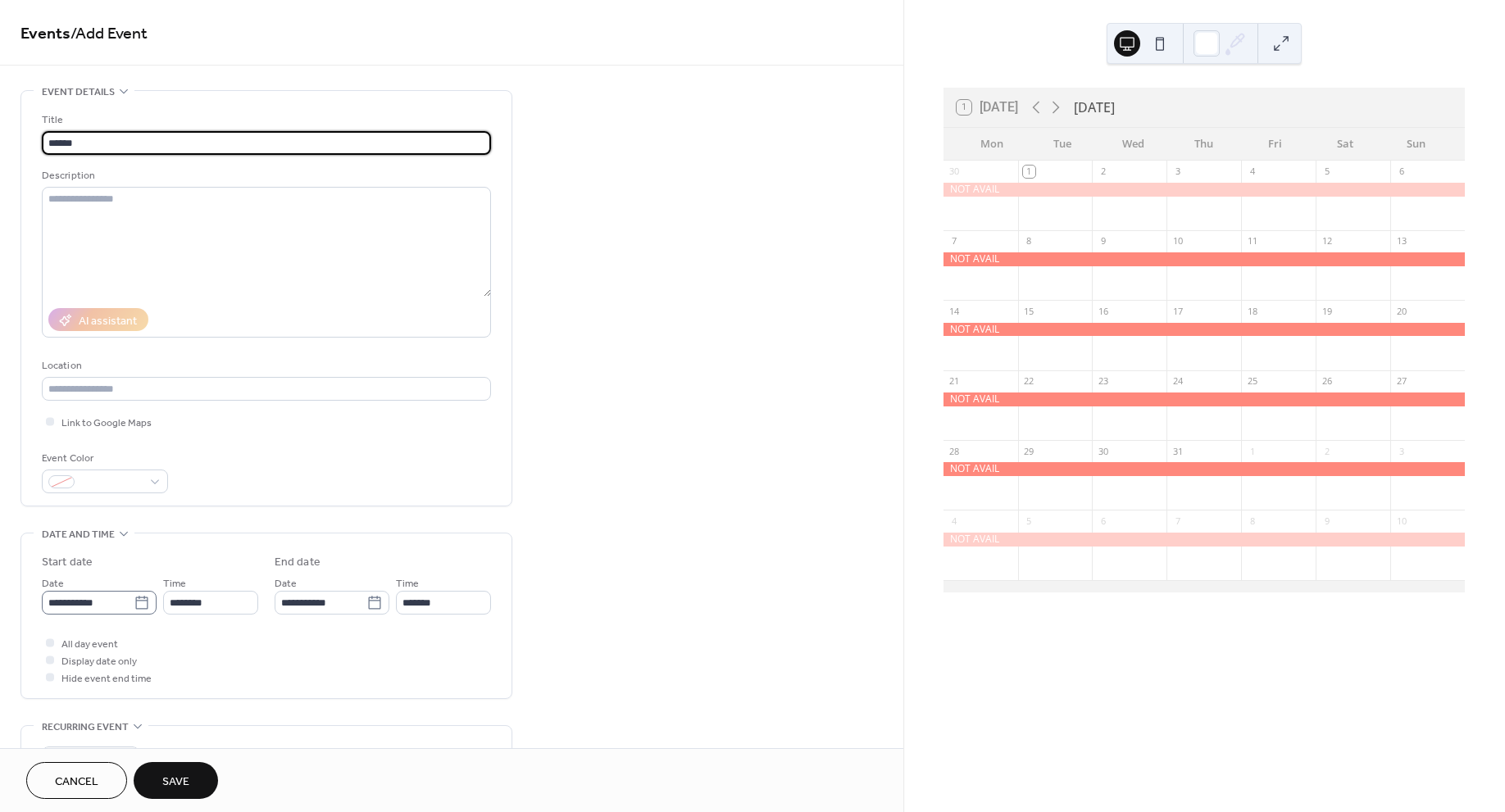 type on "******" 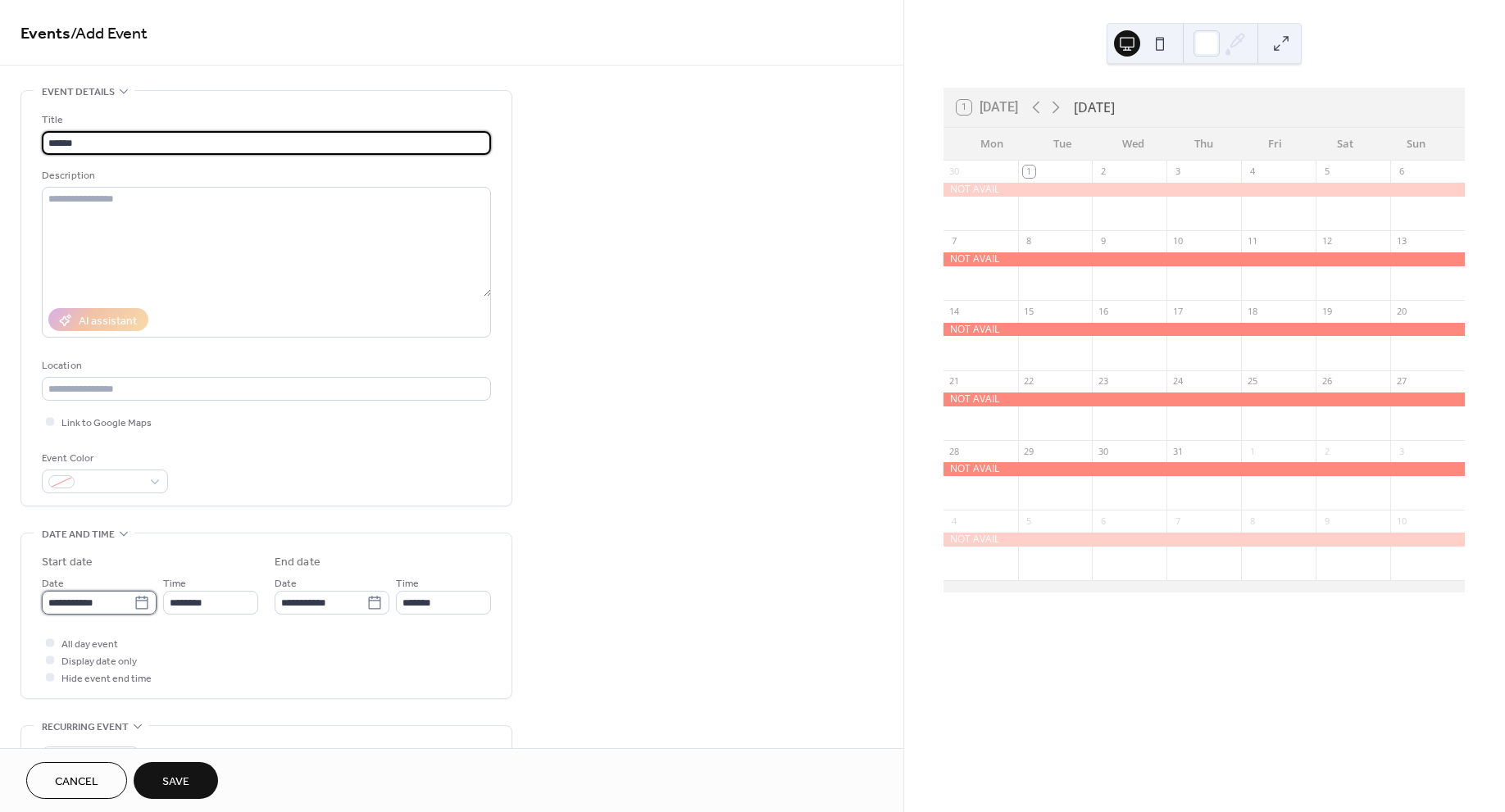 click on "**********" at bounding box center [88, 602] 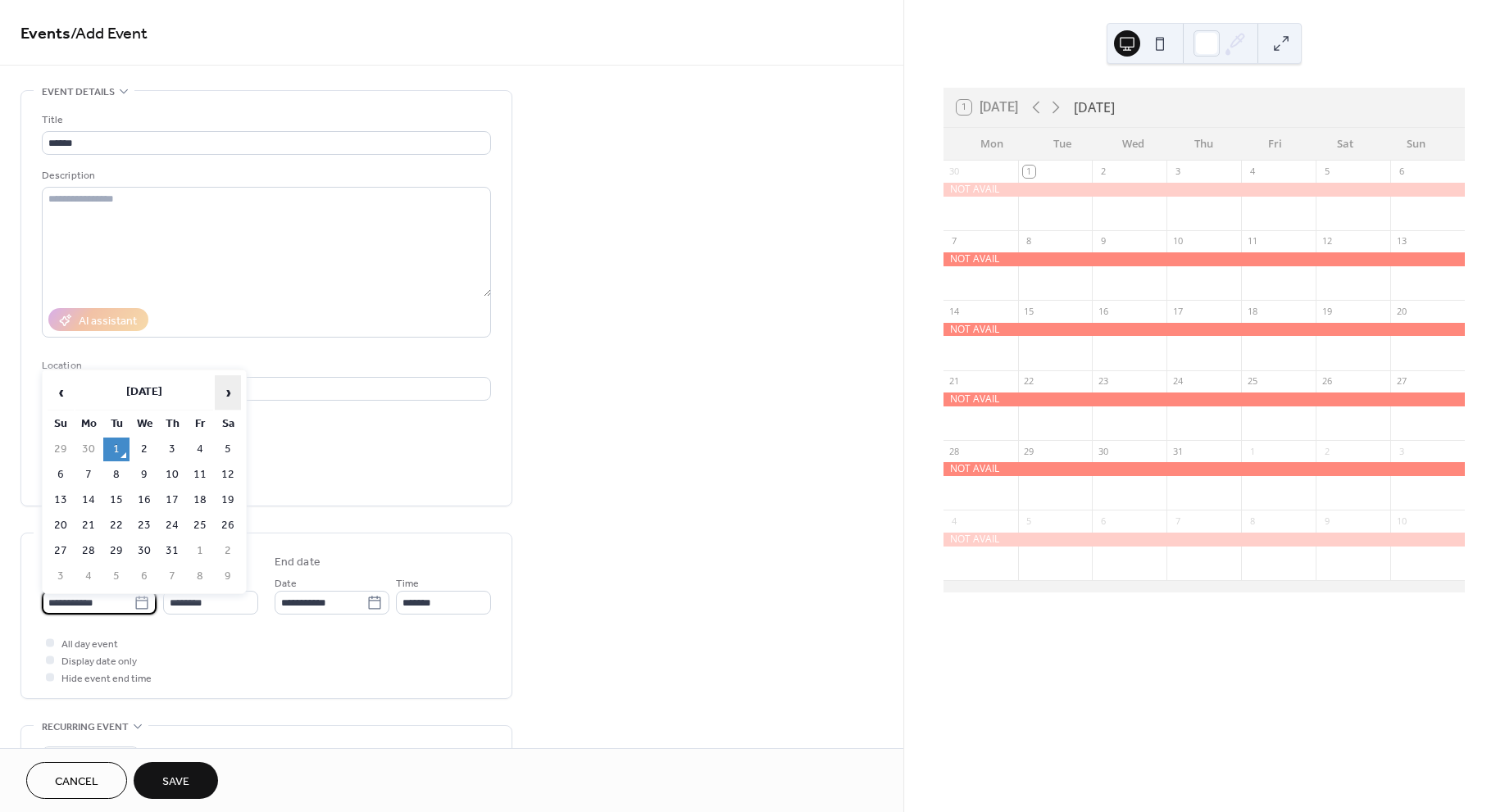 click on "›" at bounding box center [228, 392] 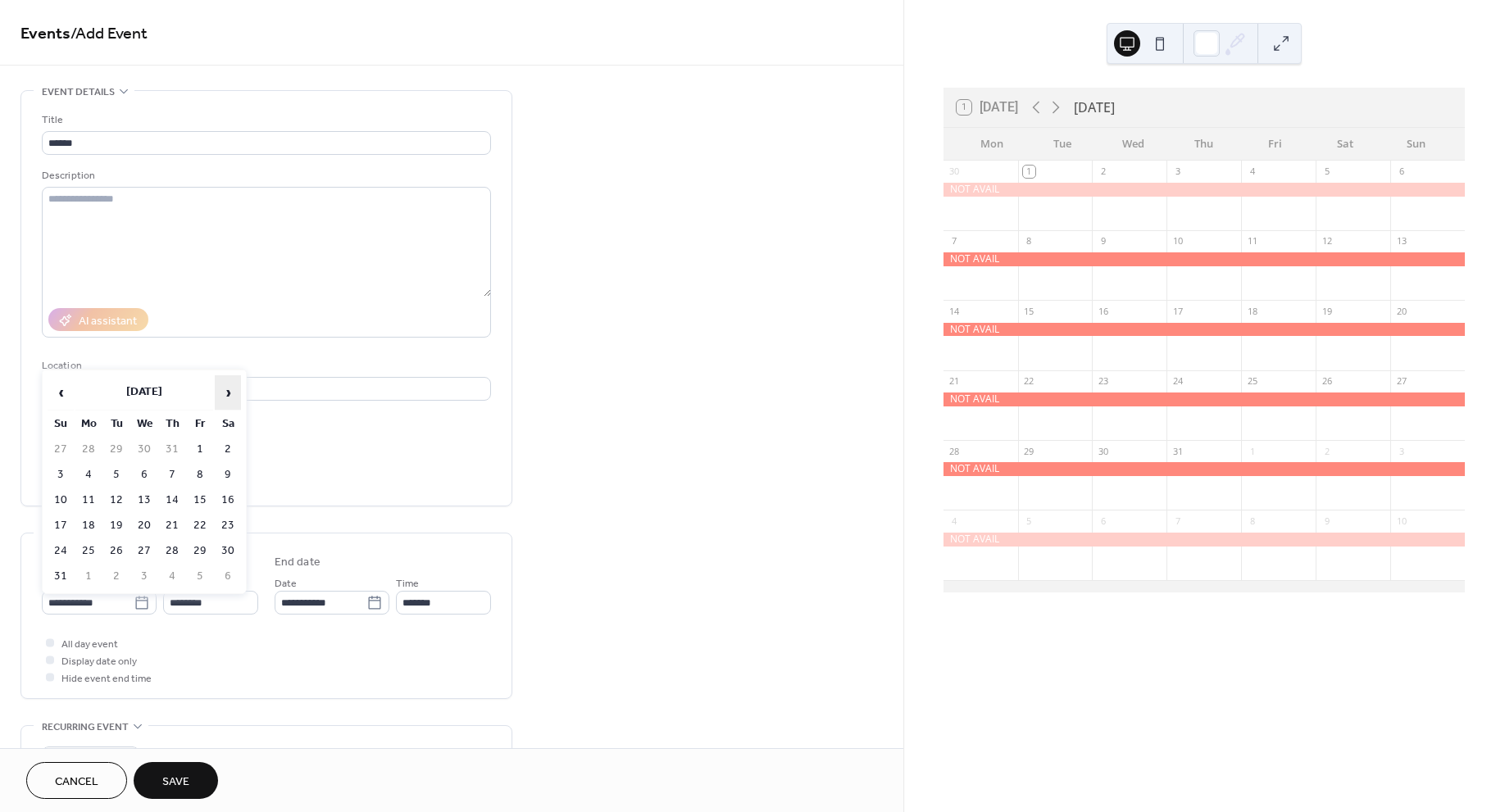 click on "›" at bounding box center [228, 392] 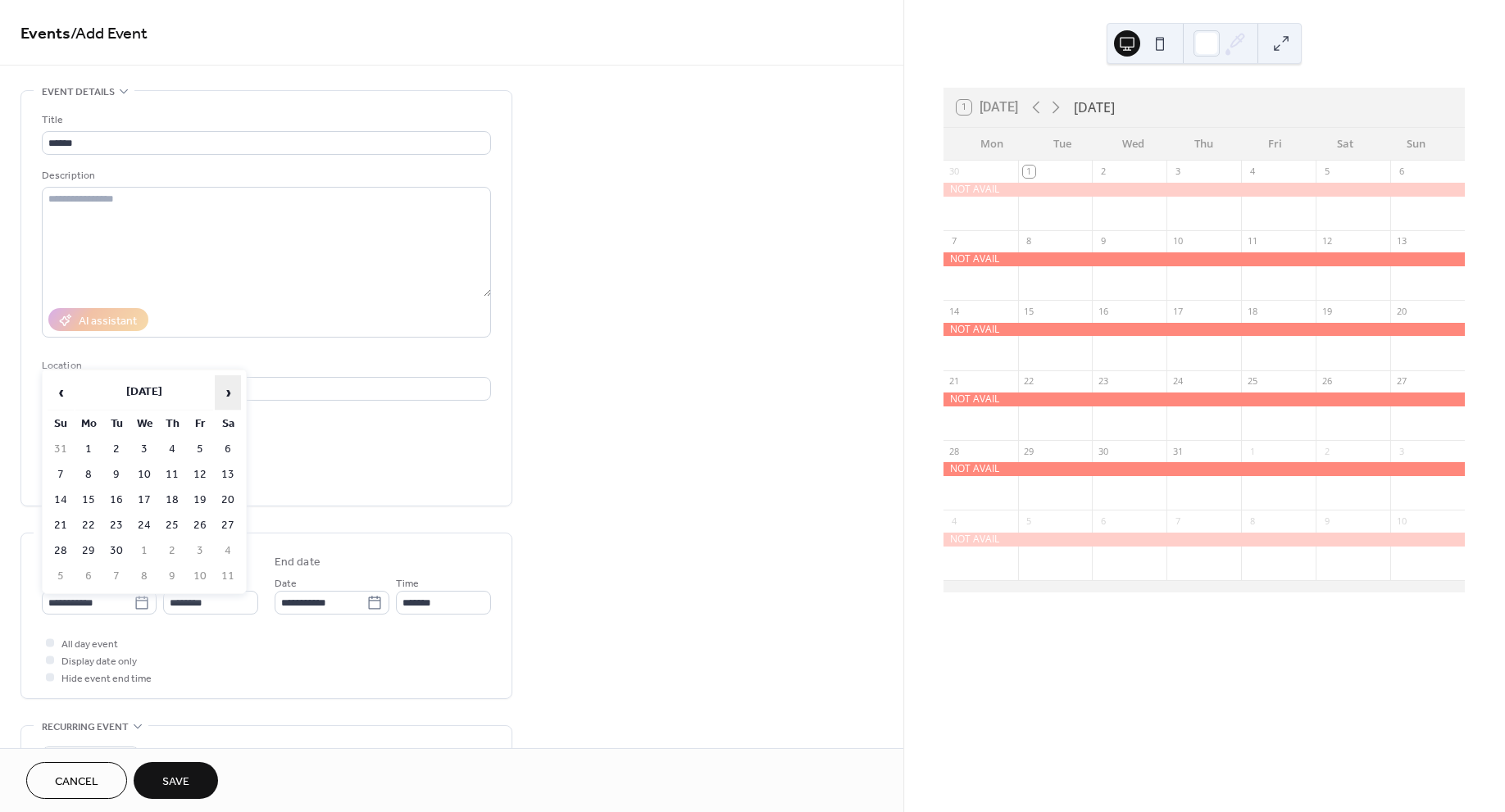 click on "›" at bounding box center (228, 392) 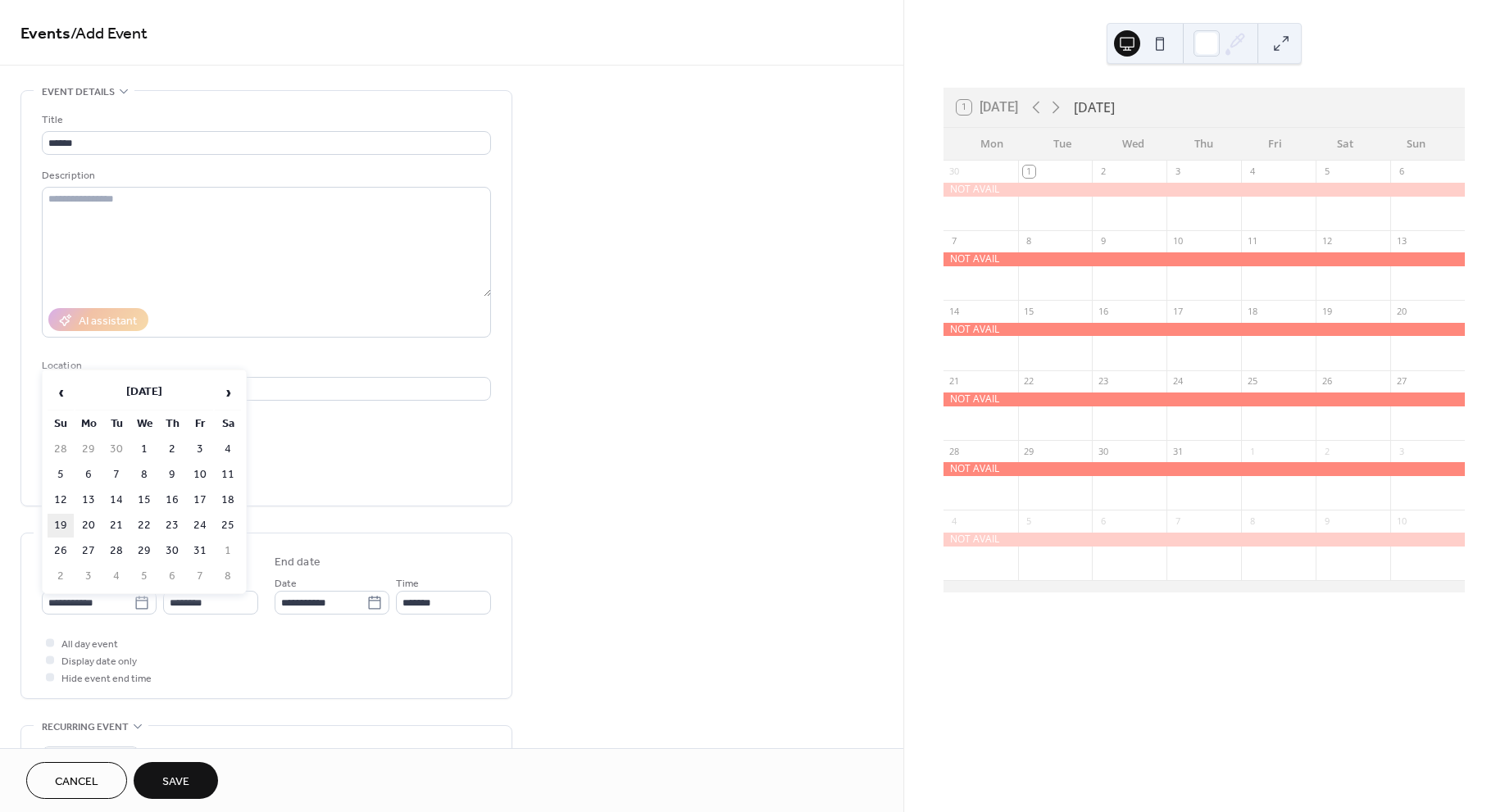 click on "19" at bounding box center [61, 525] 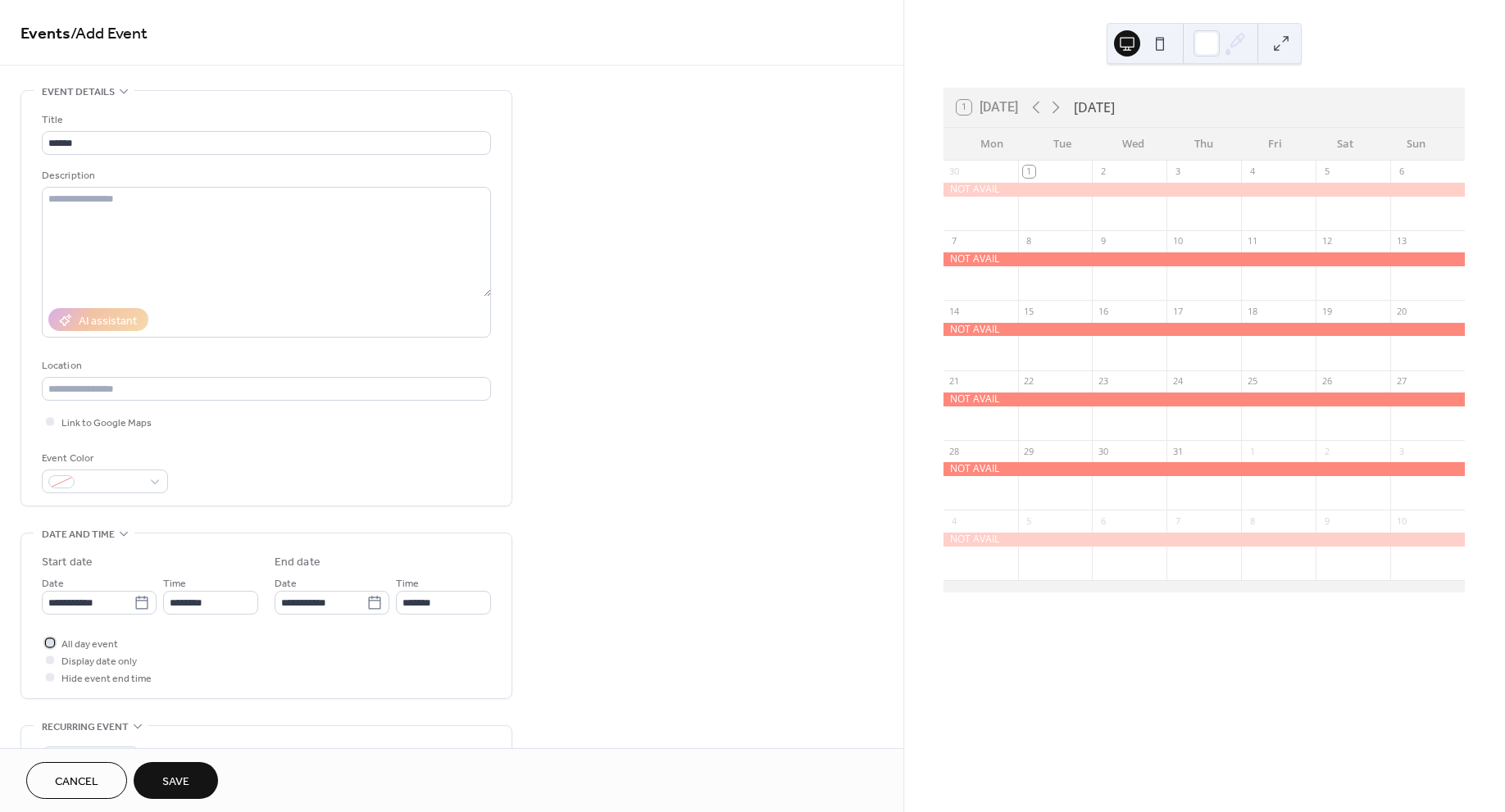 click at bounding box center [50, 642] 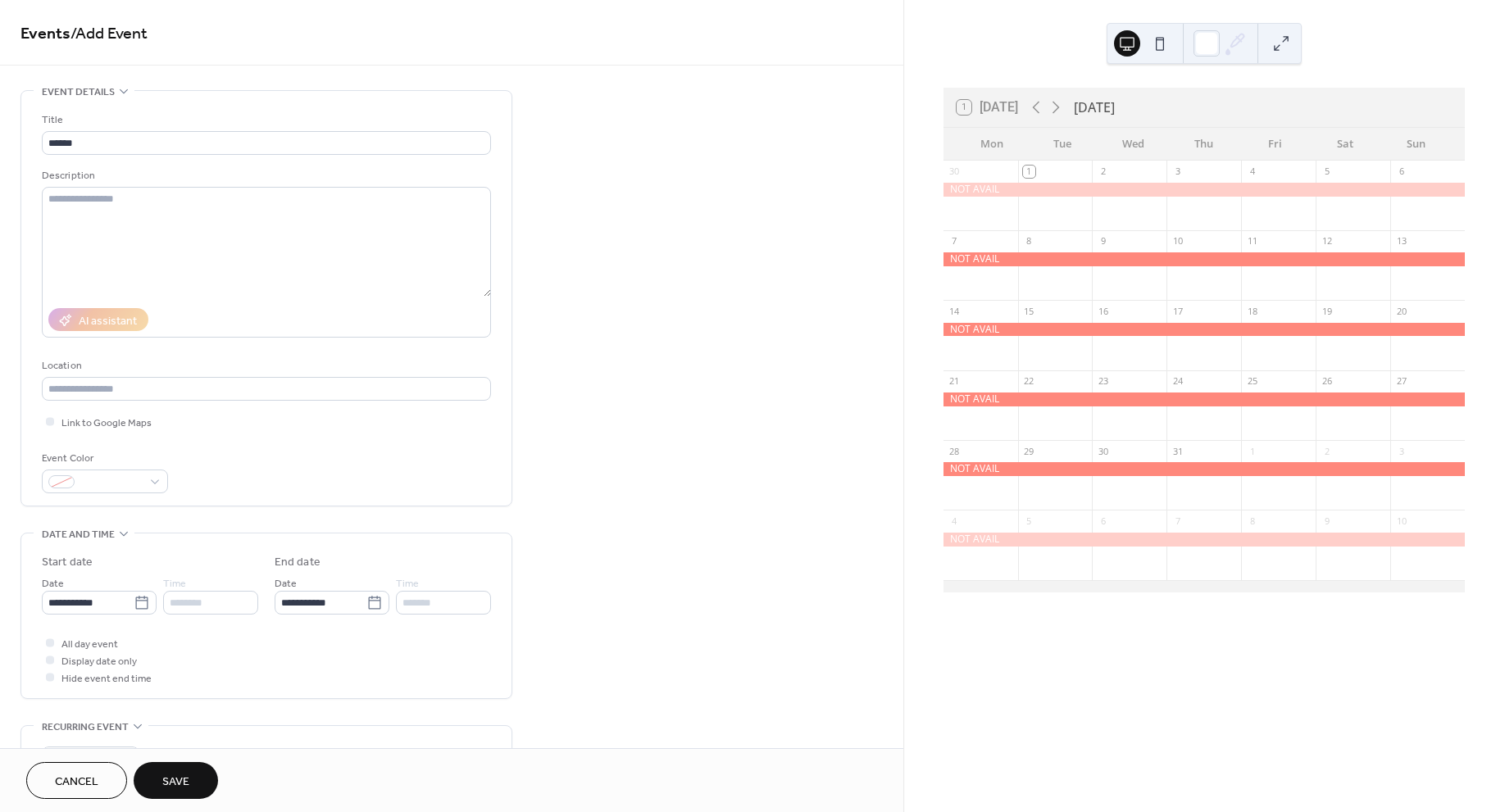 click on "Save" at bounding box center [175, 782] 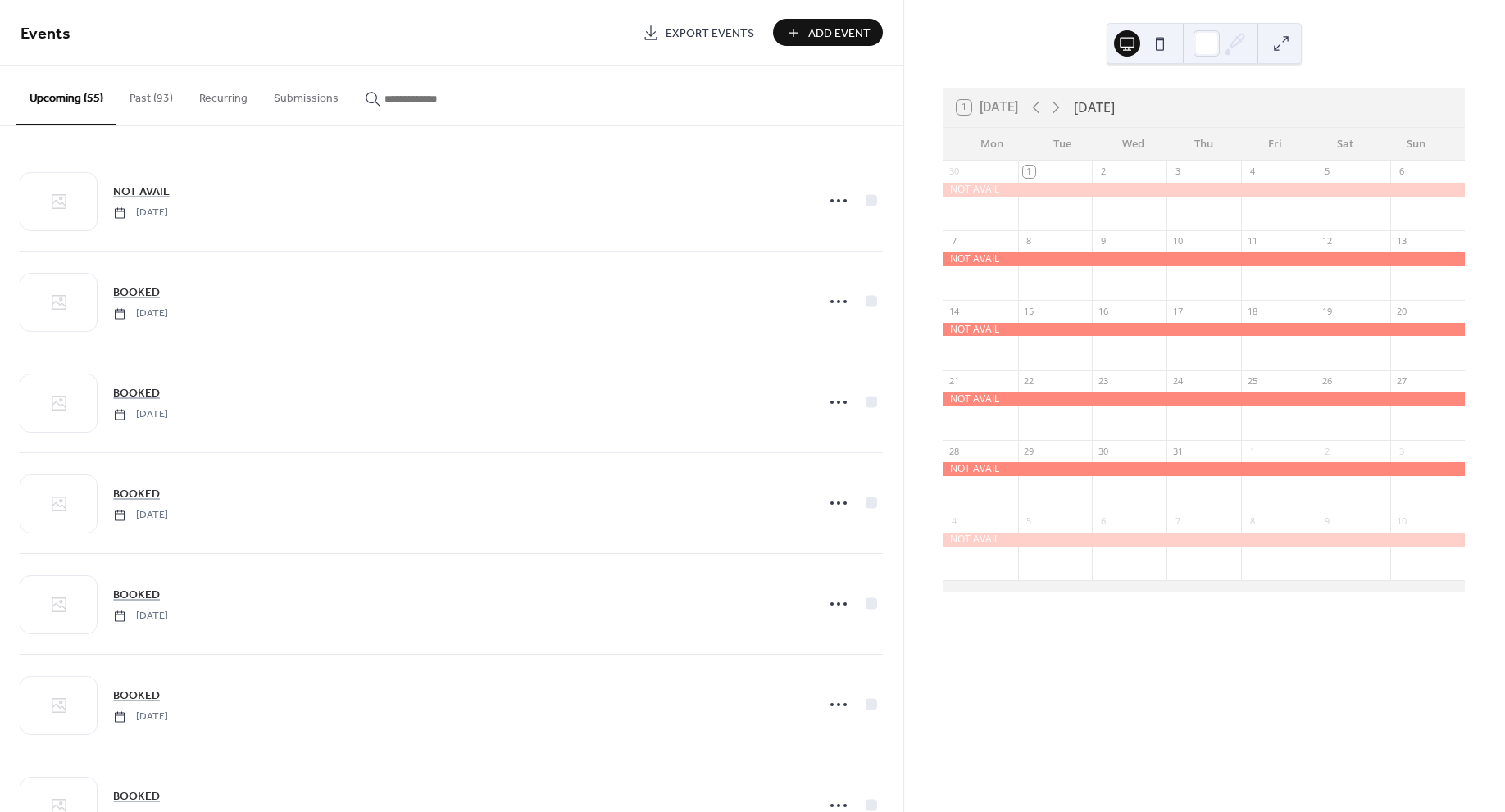 click on "Add Event" at bounding box center [839, 34] 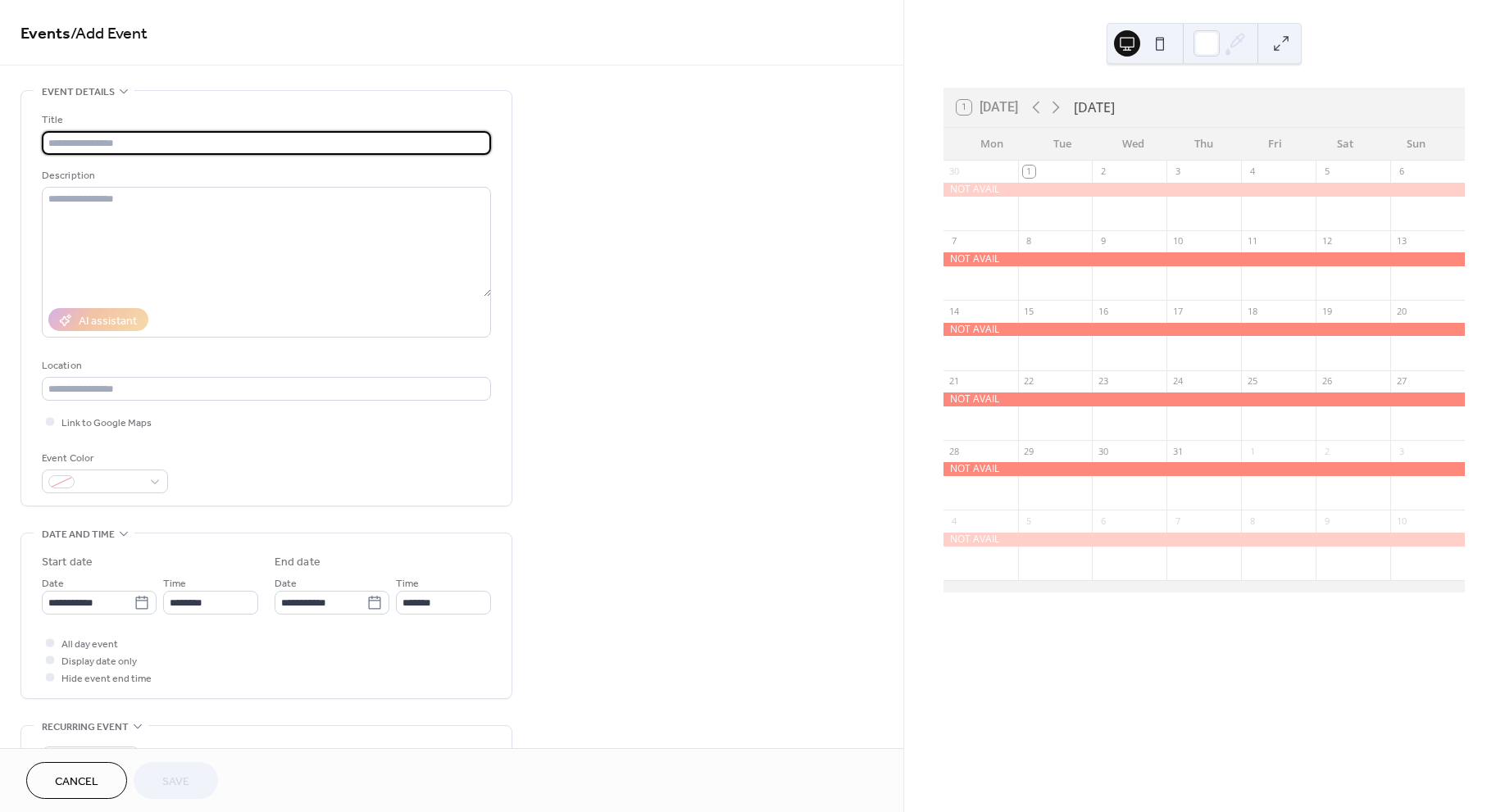 click at bounding box center (266, 143) 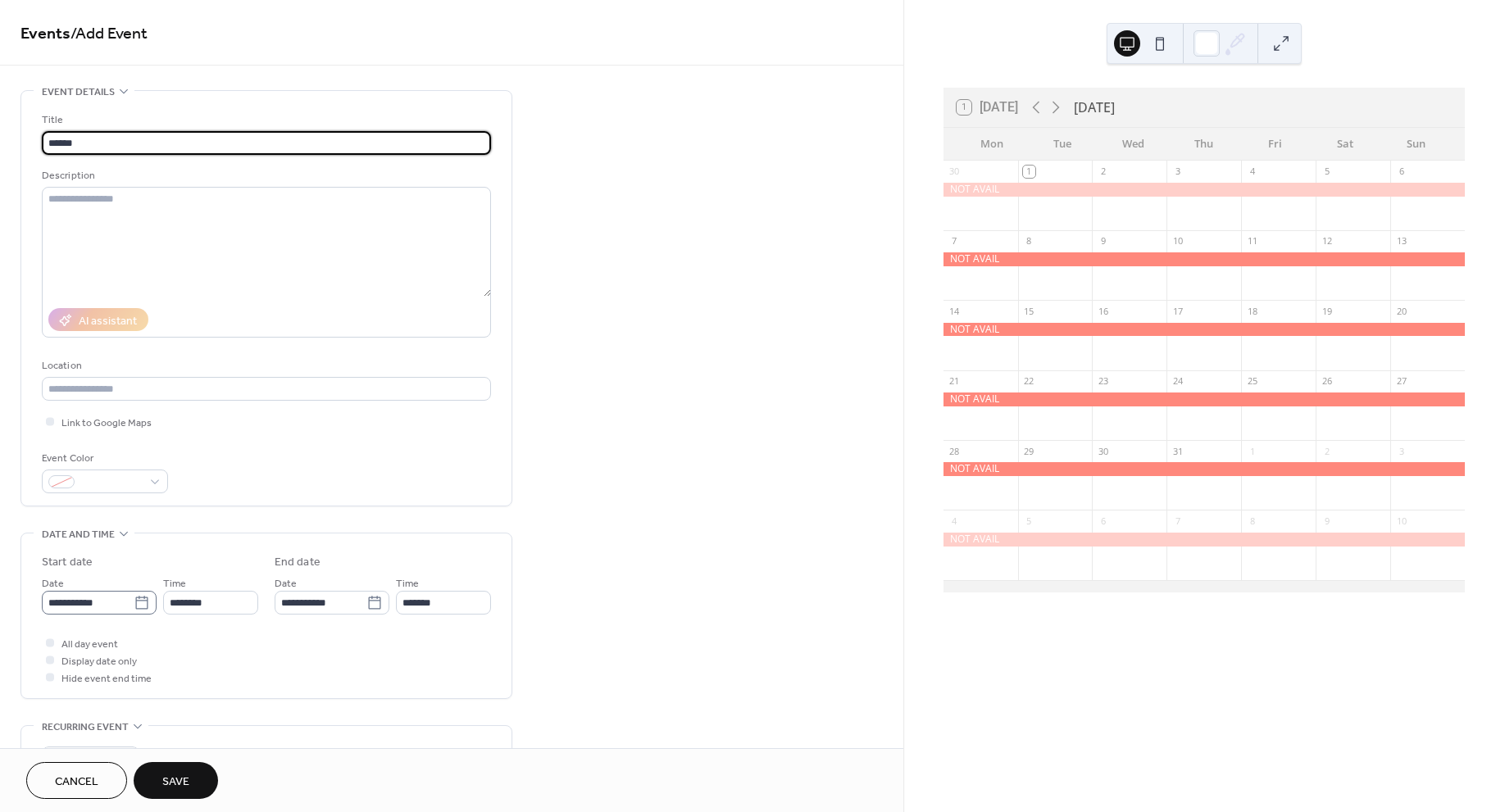 type on "******" 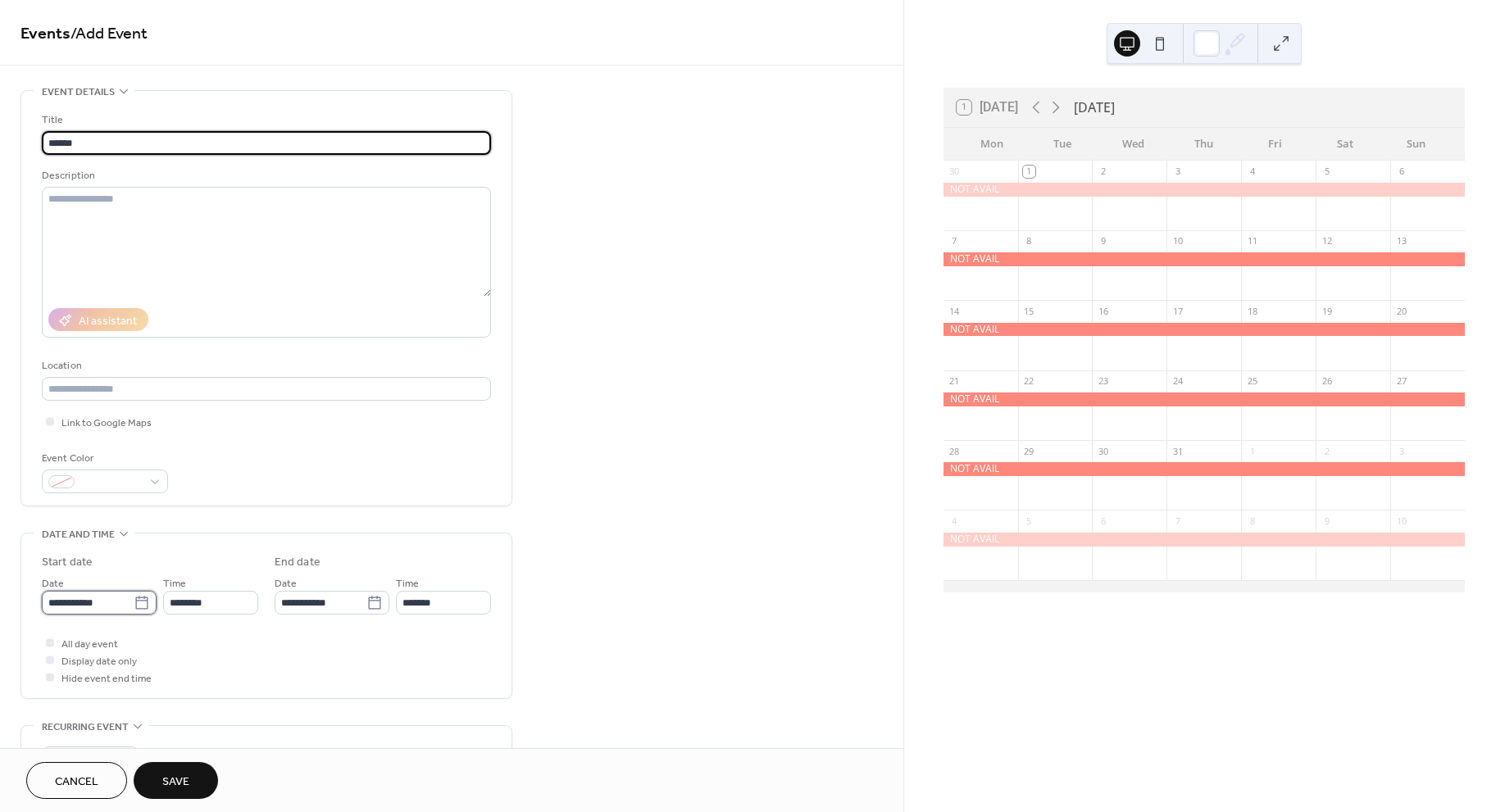 click on "**********" at bounding box center (88, 602) 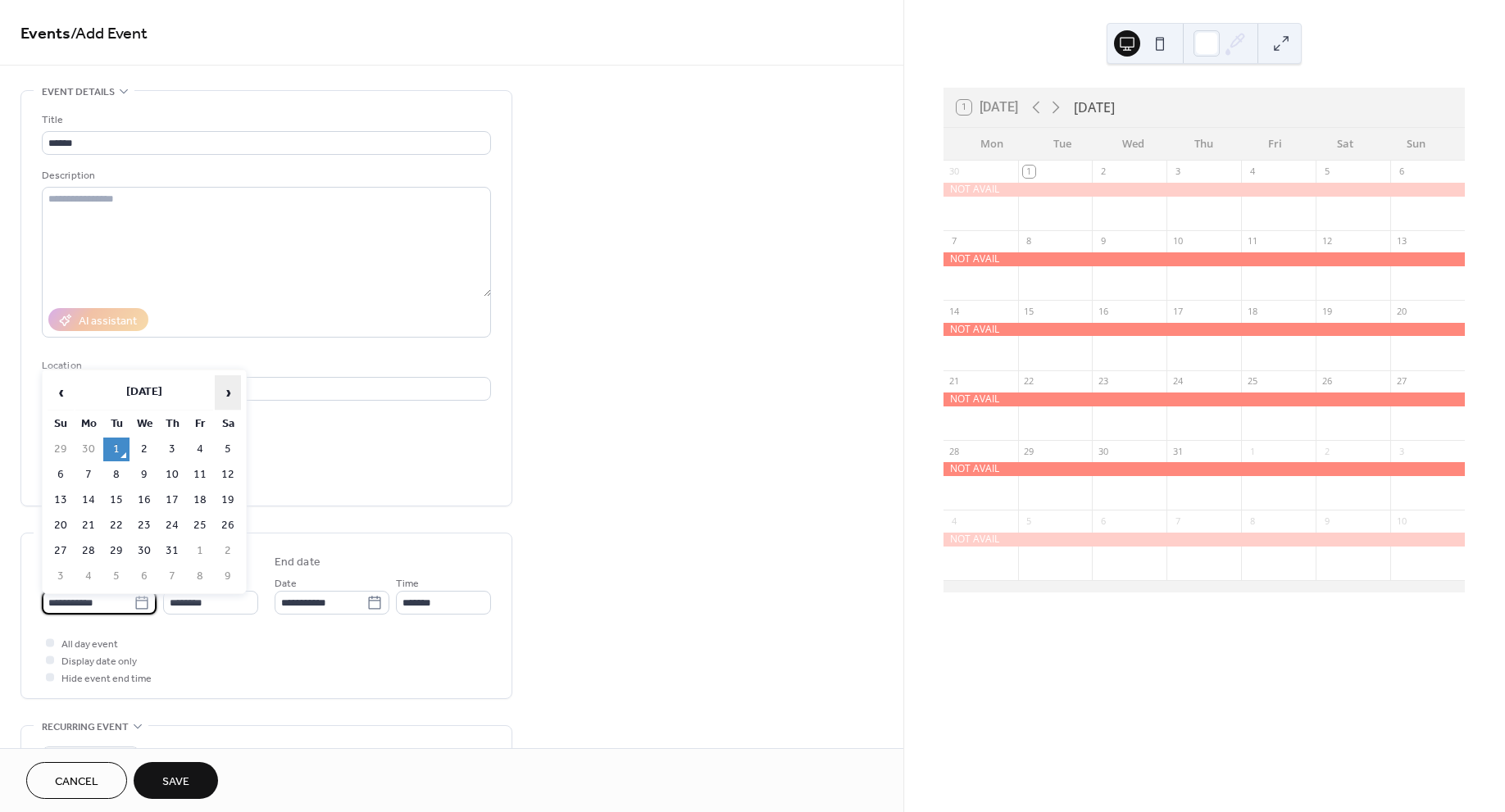 click on "›" at bounding box center (228, 392) 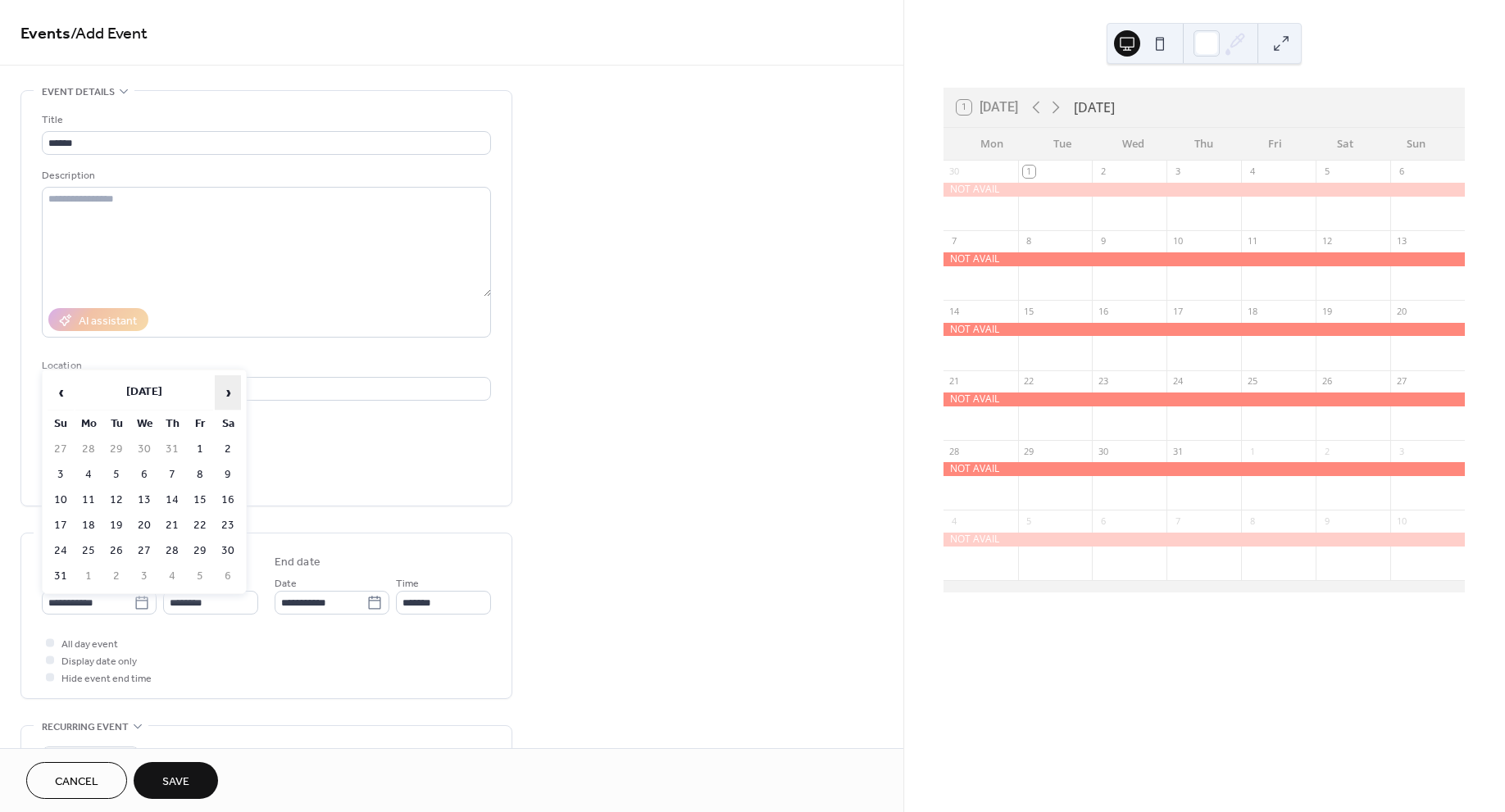 click on "›" at bounding box center (228, 392) 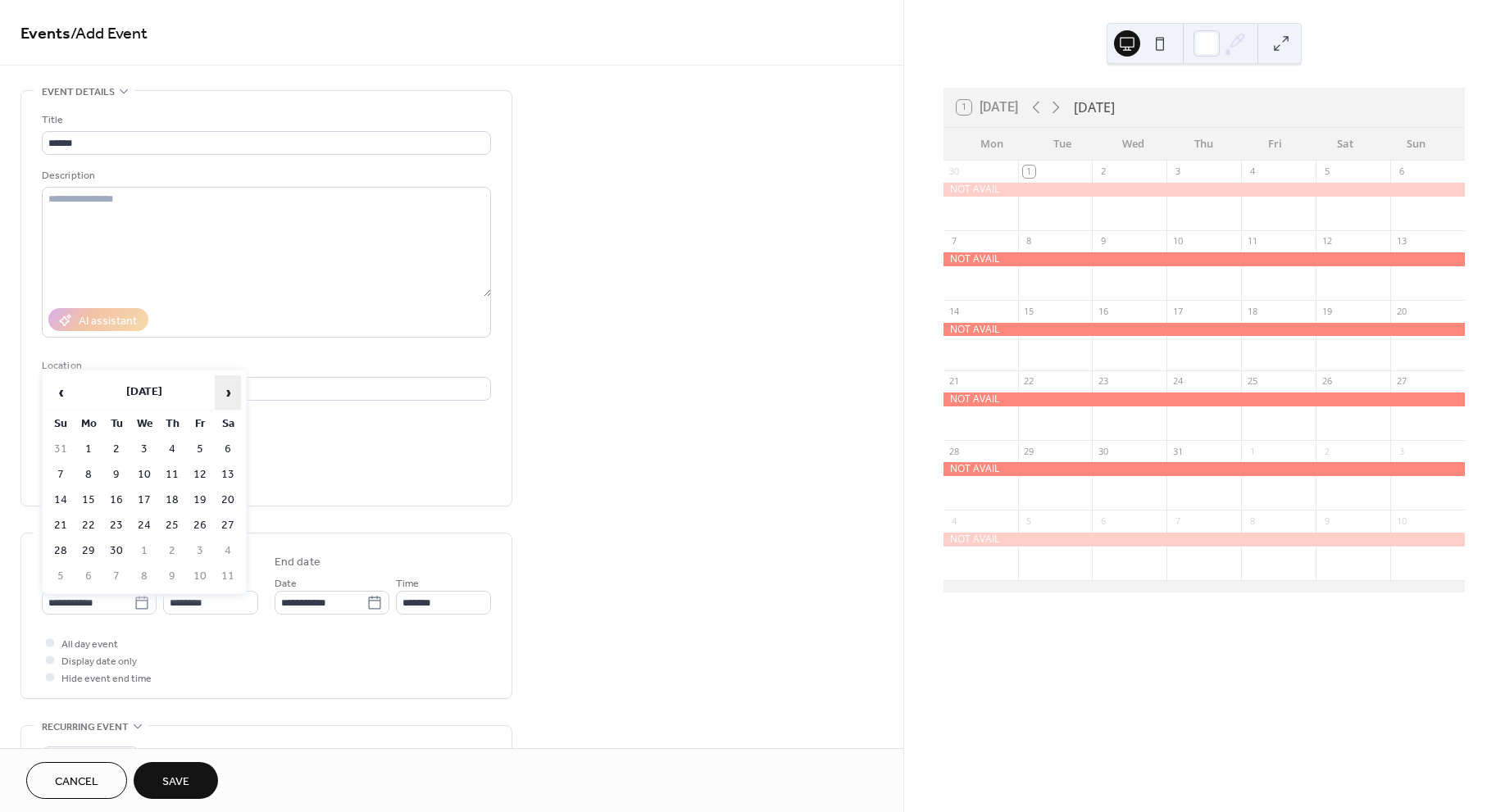 click on "›" at bounding box center [228, 392] 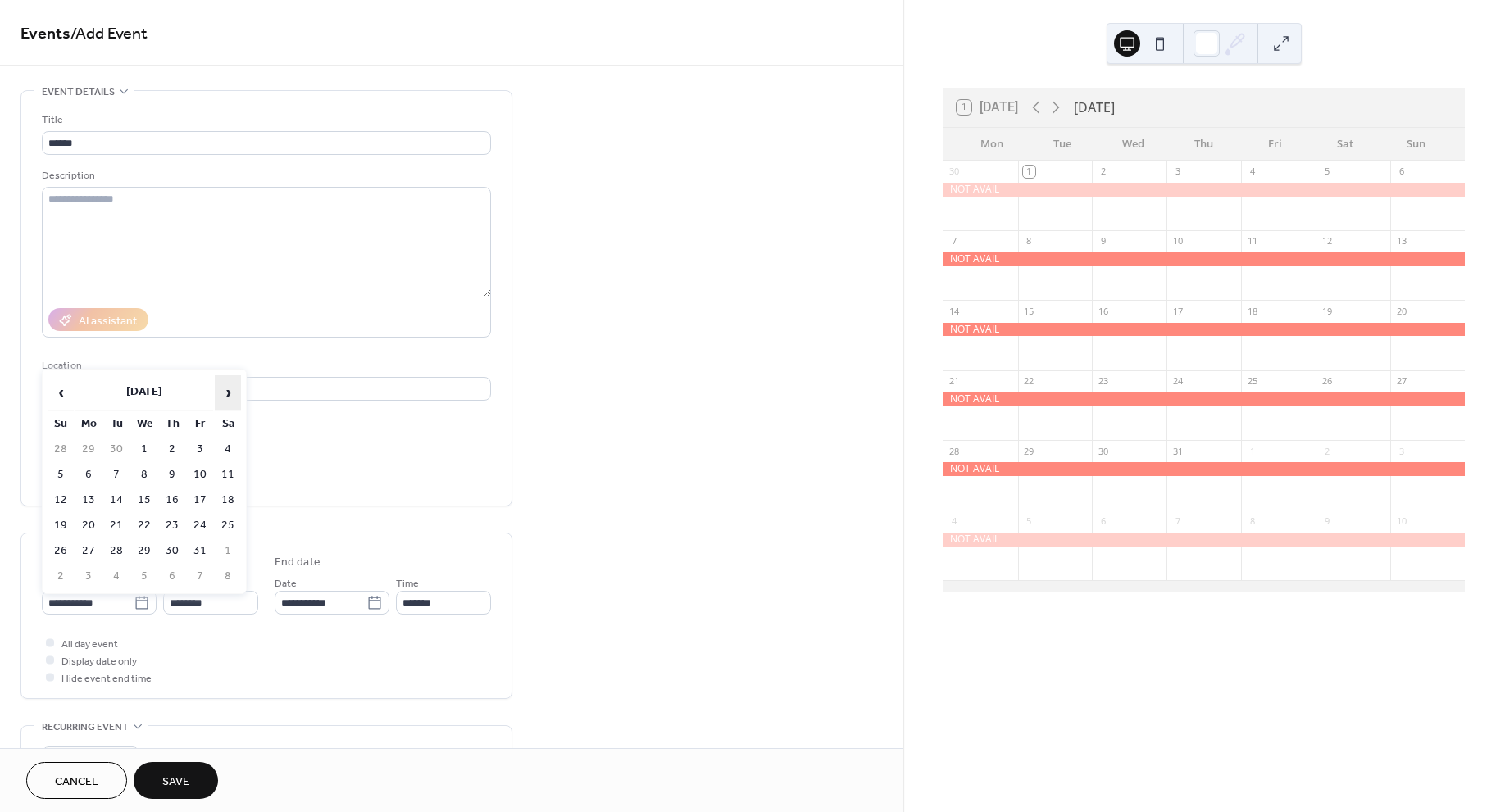 click on "›" at bounding box center (228, 392) 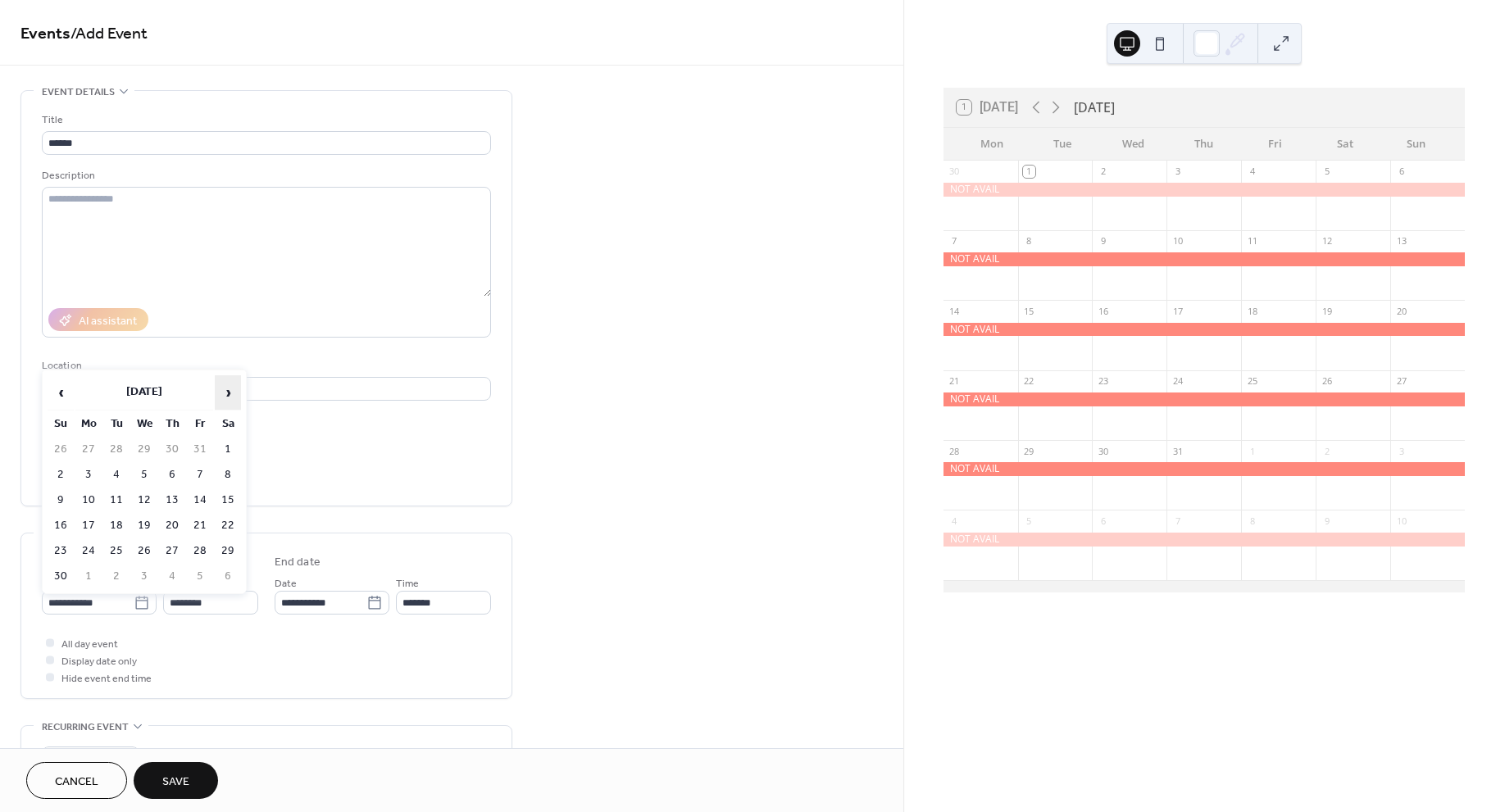 click on "›" at bounding box center [228, 392] 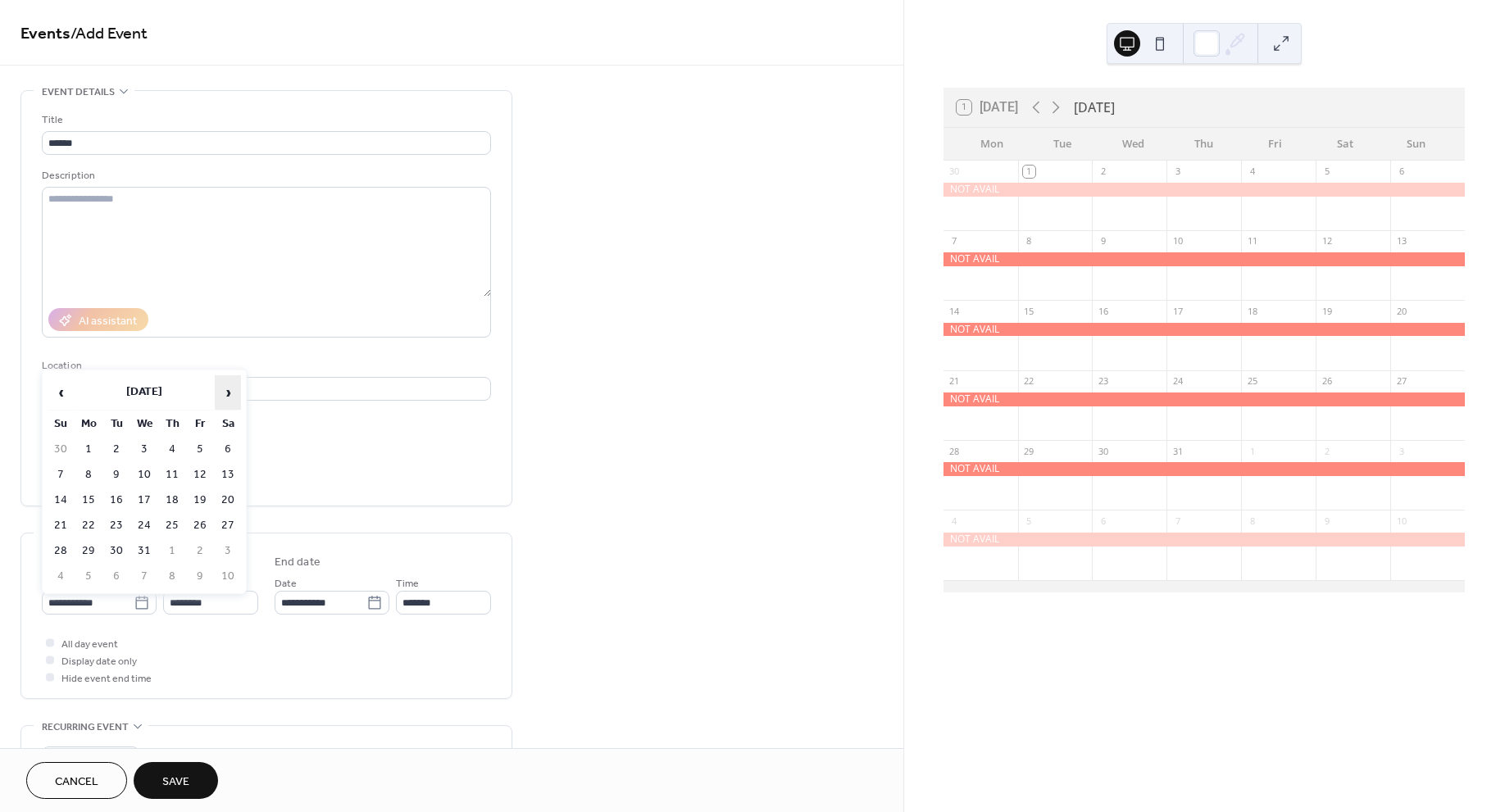 click on "›" at bounding box center [228, 392] 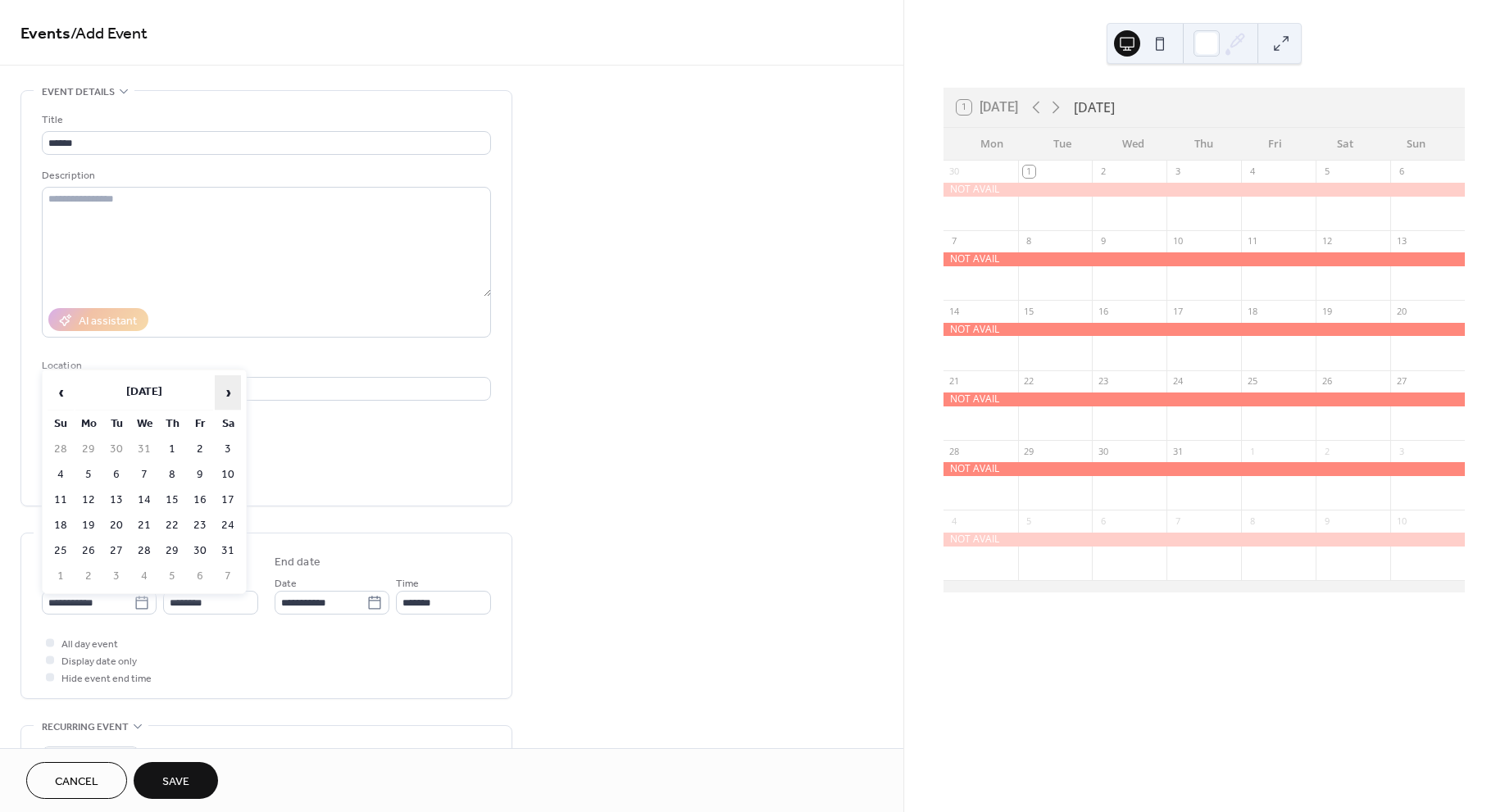 click on "›" at bounding box center (228, 392) 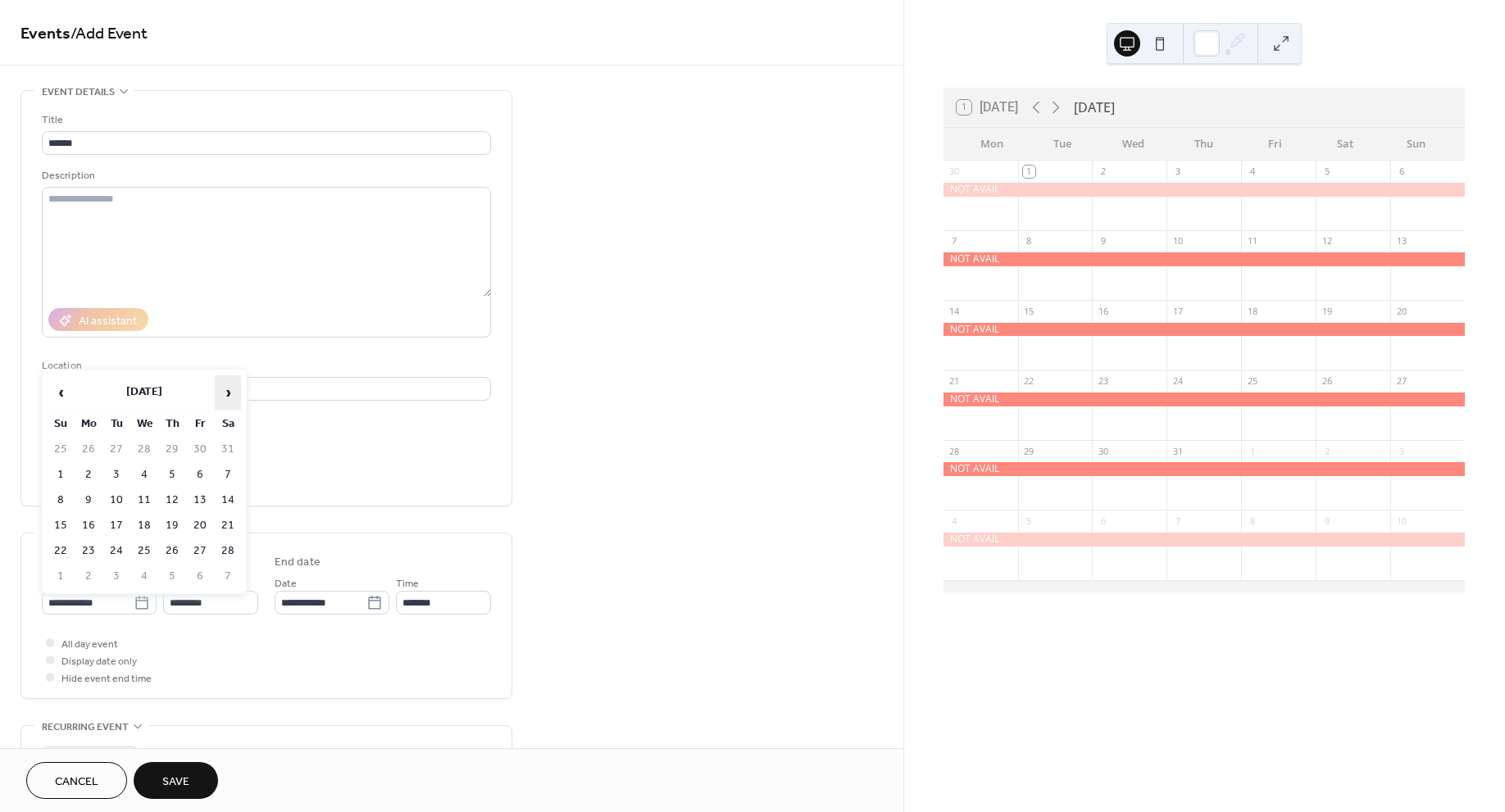 click on "›" at bounding box center [228, 392] 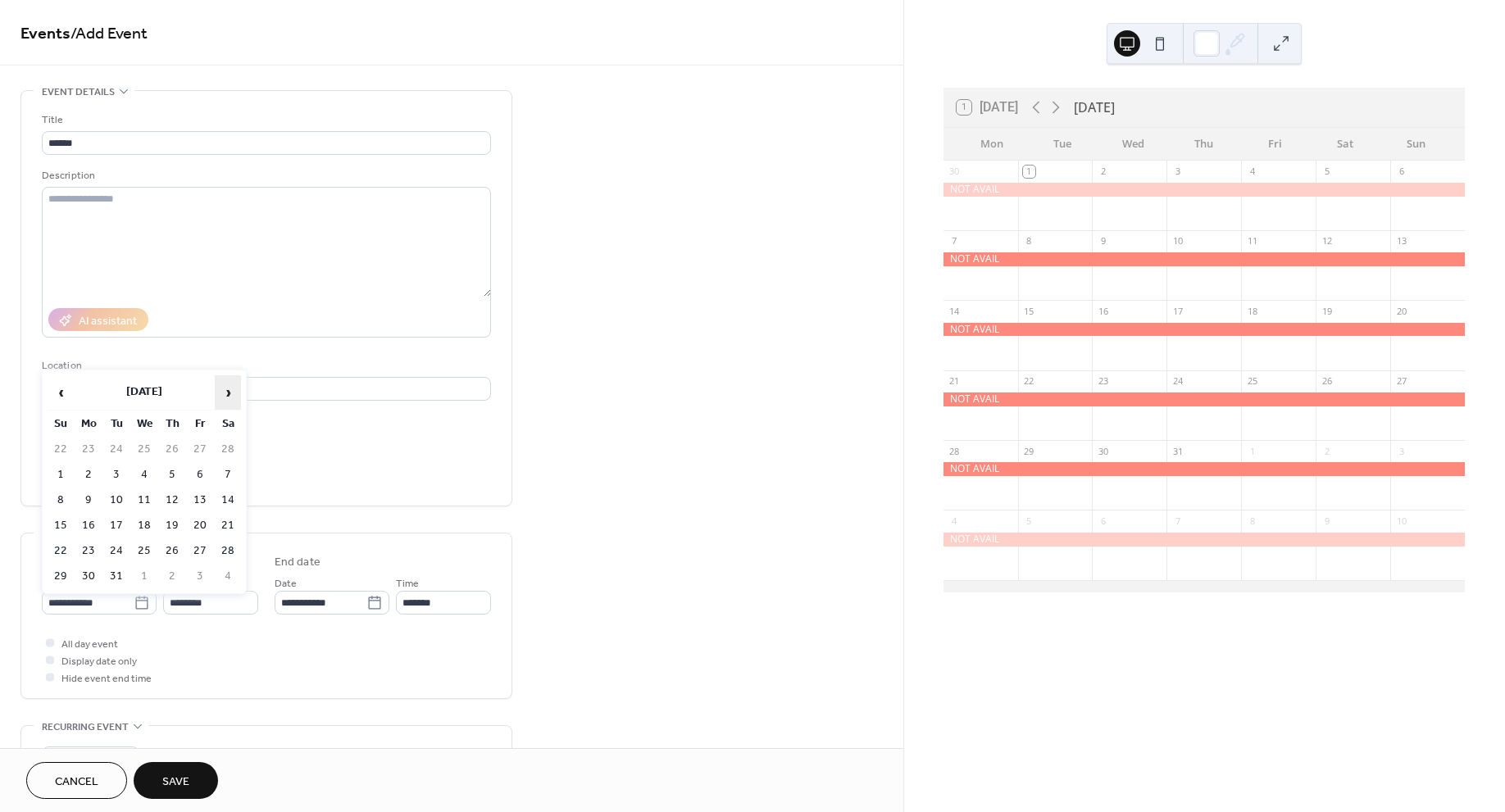 click on "›" at bounding box center (228, 392) 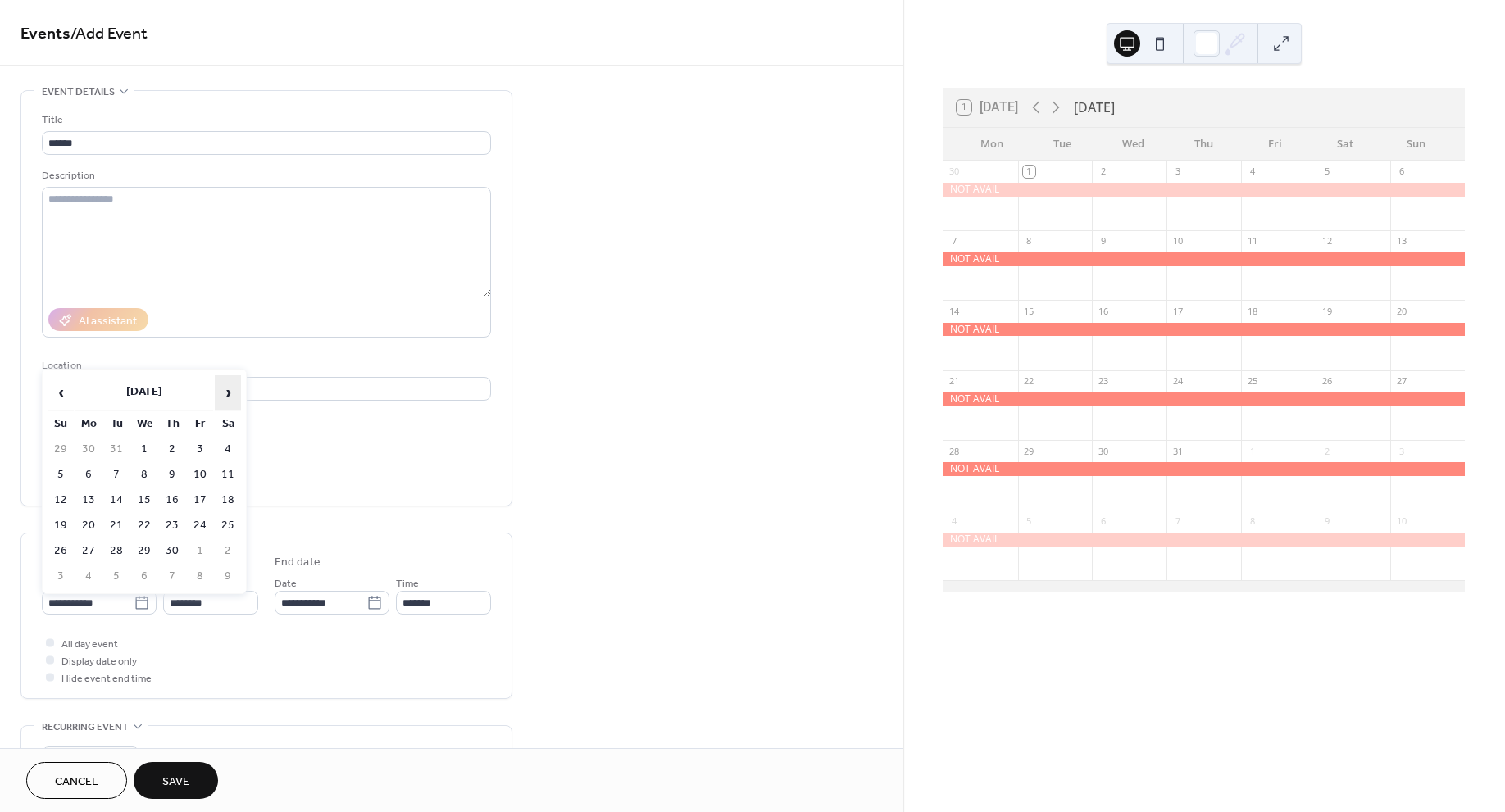 click on "›" at bounding box center (228, 392) 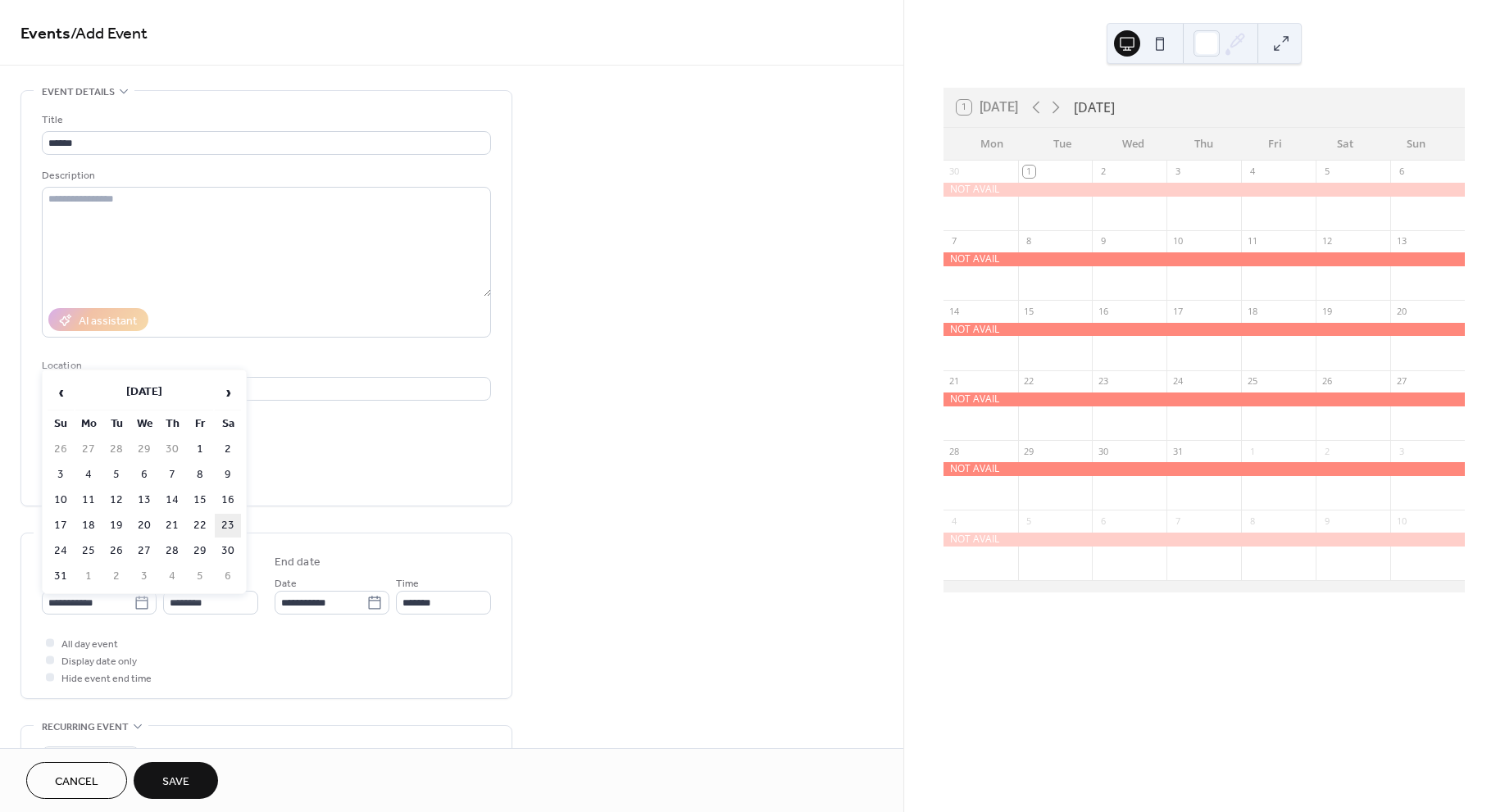 click on "23" at bounding box center (228, 525) 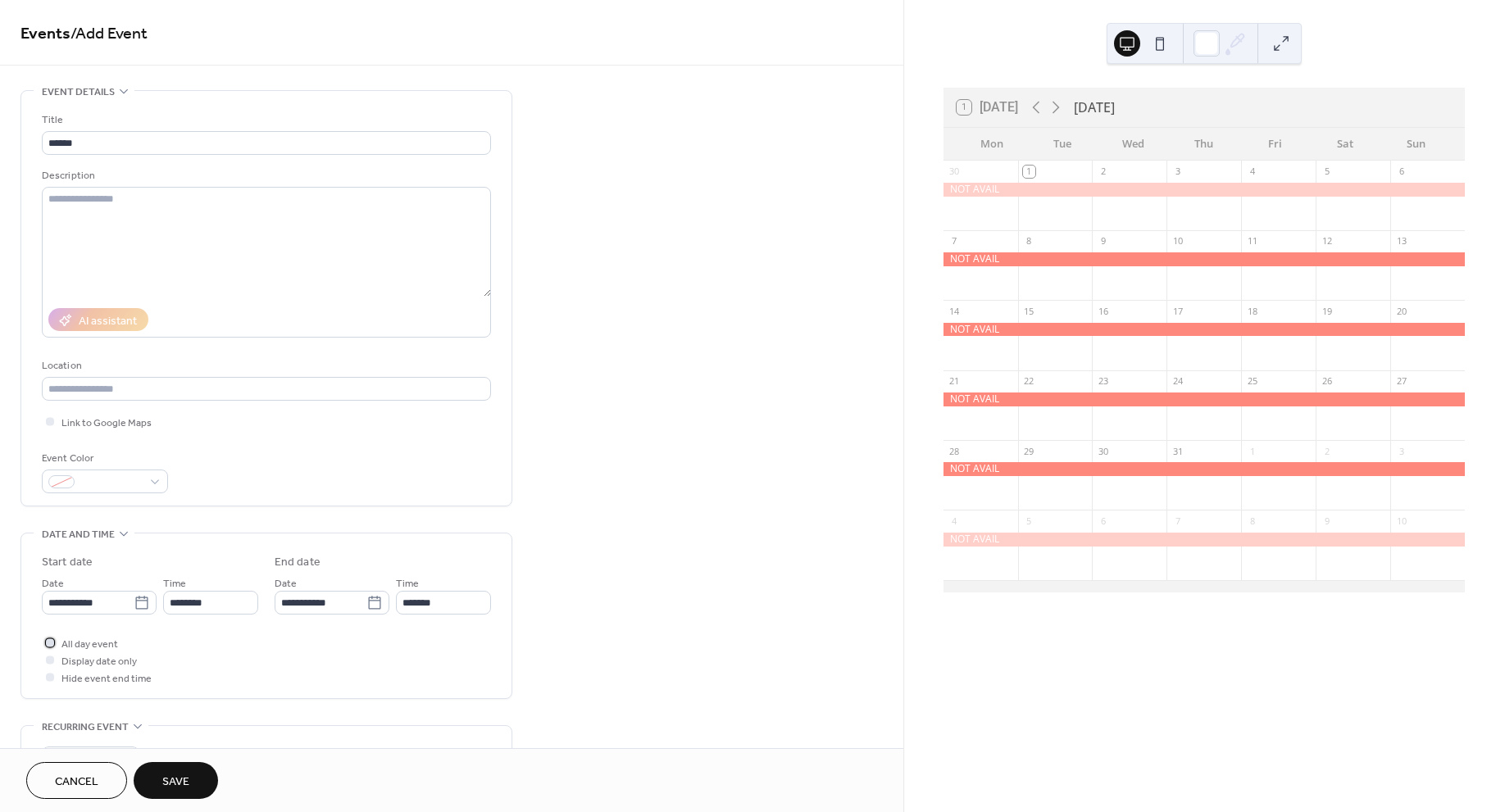 click at bounding box center (50, 642) 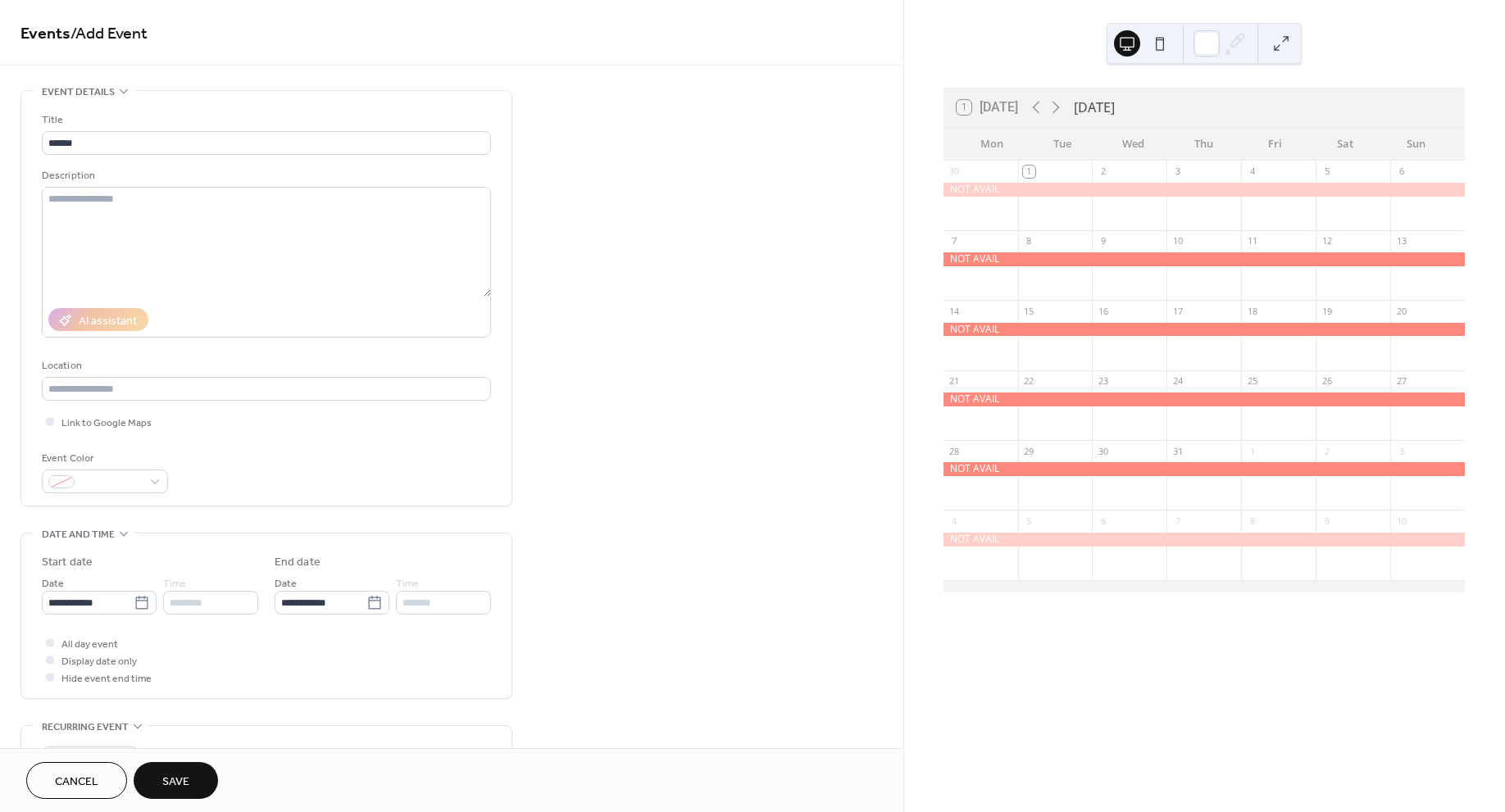 click on "Save" at bounding box center [175, 782] 